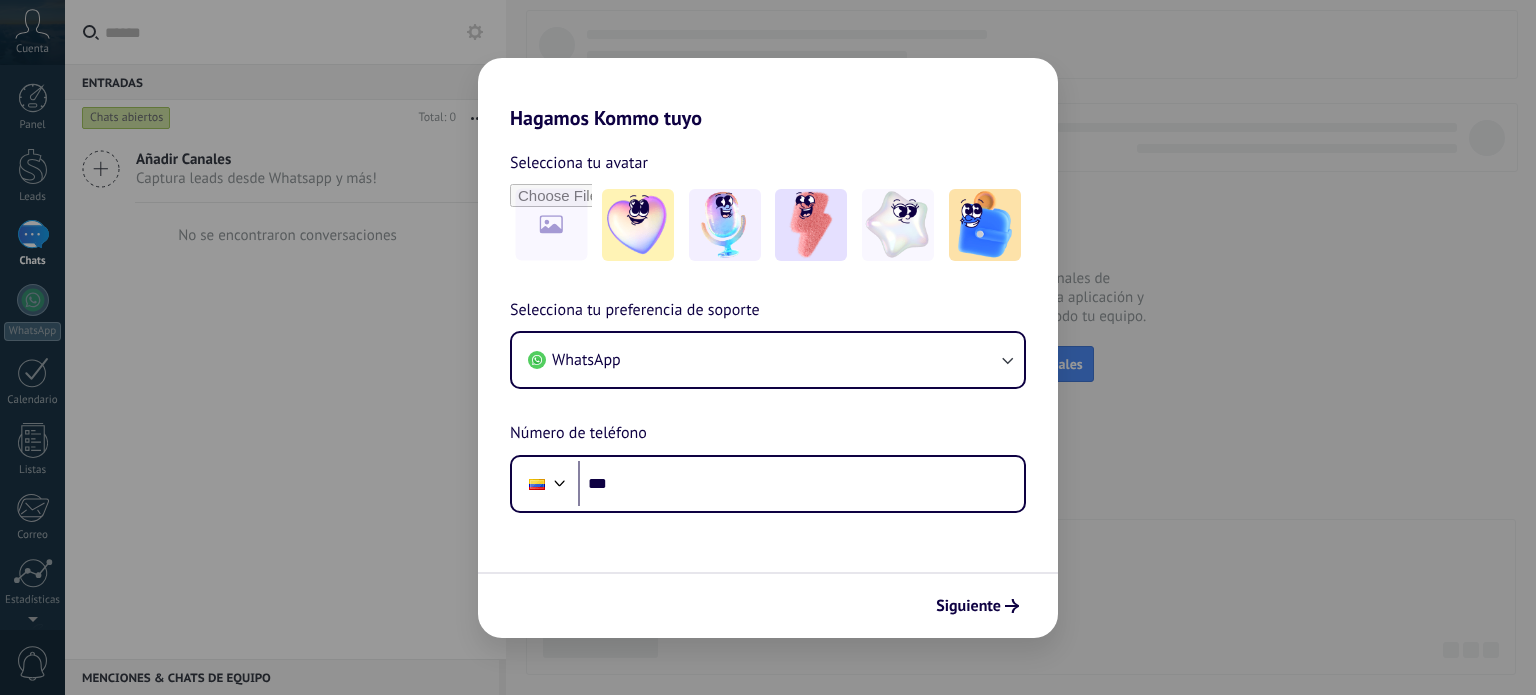 scroll, scrollTop: 0, scrollLeft: 0, axis: both 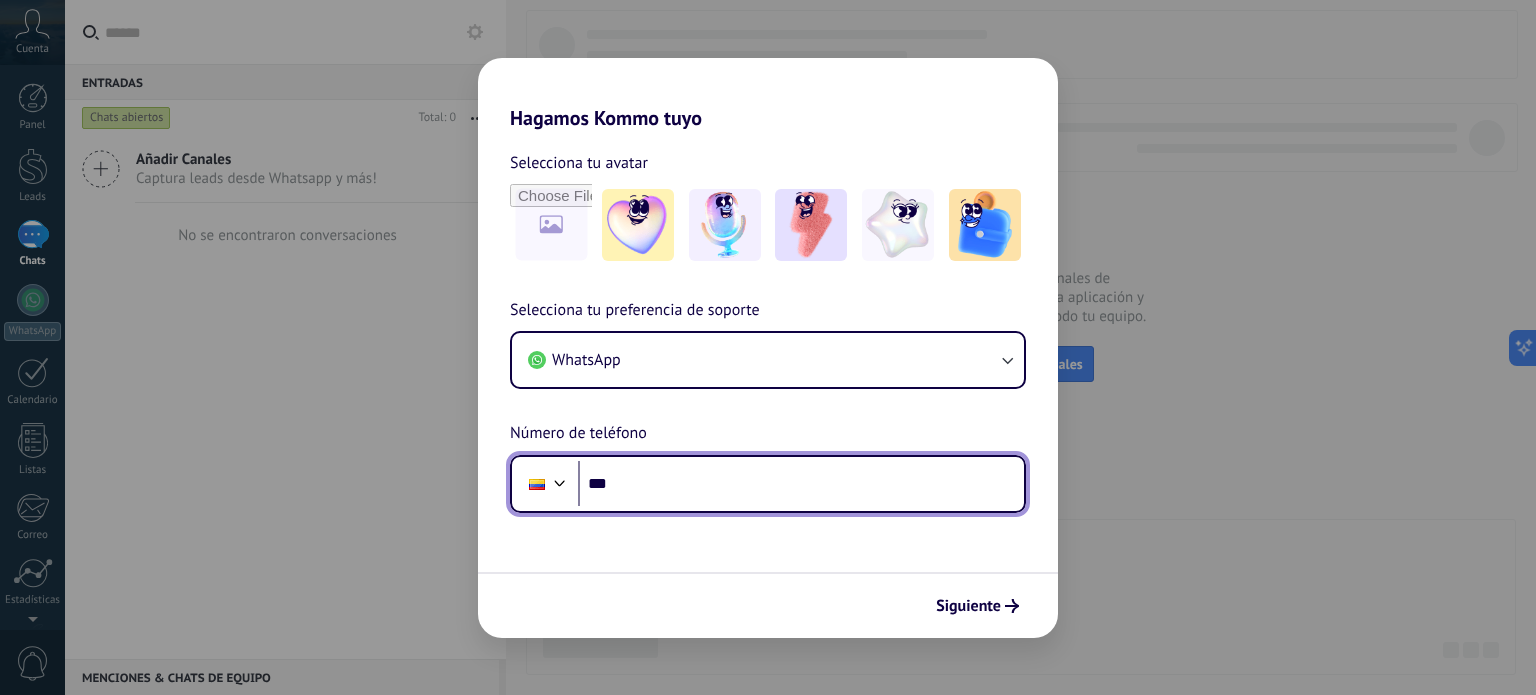 click on "***" at bounding box center (801, 484) 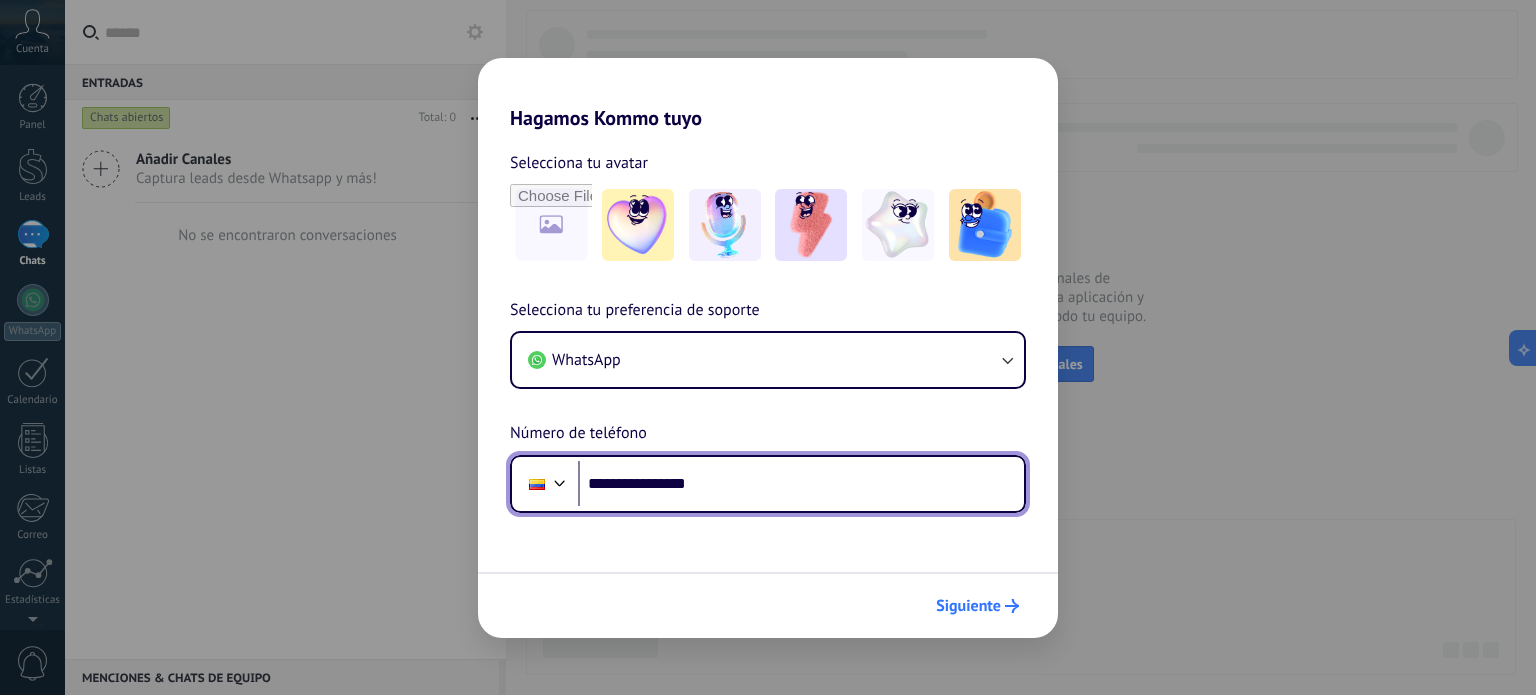 type on "**********" 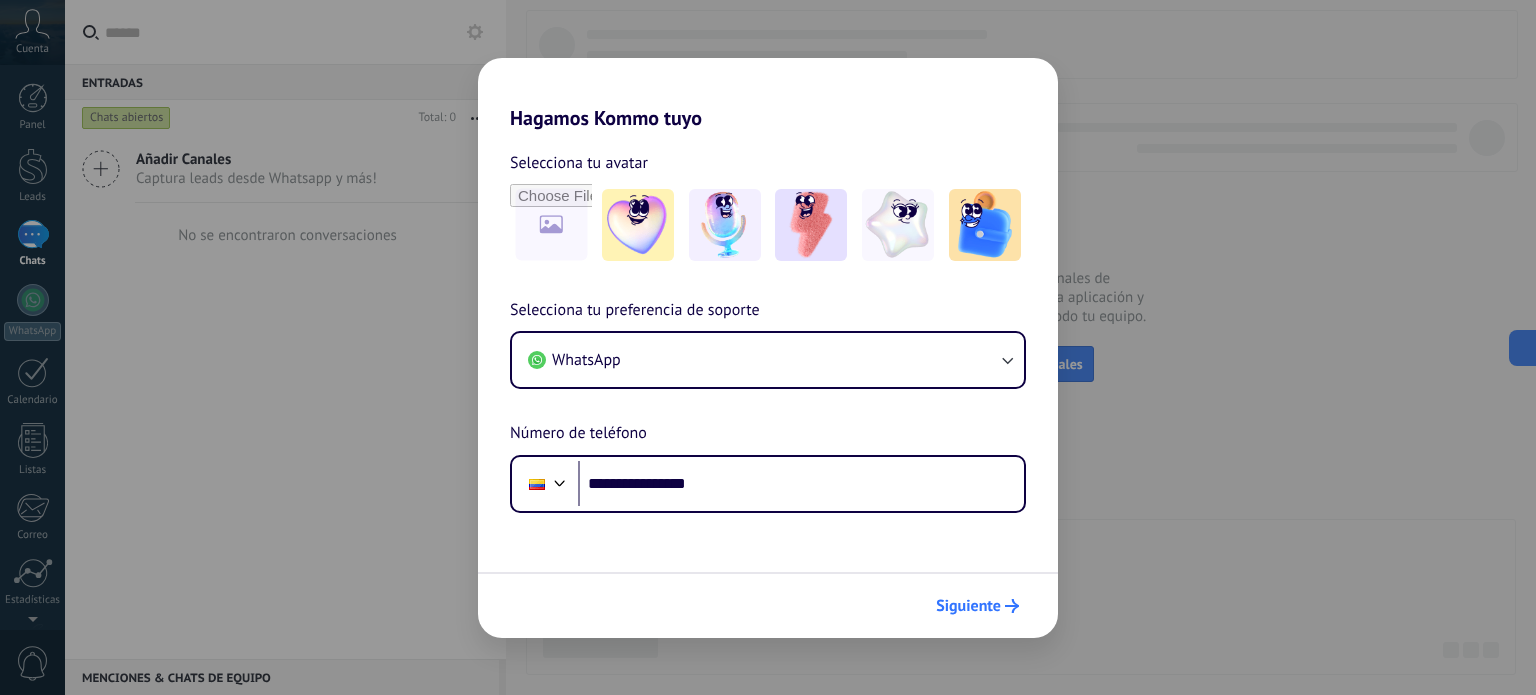 click on "Siguiente" at bounding box center [968, 606] 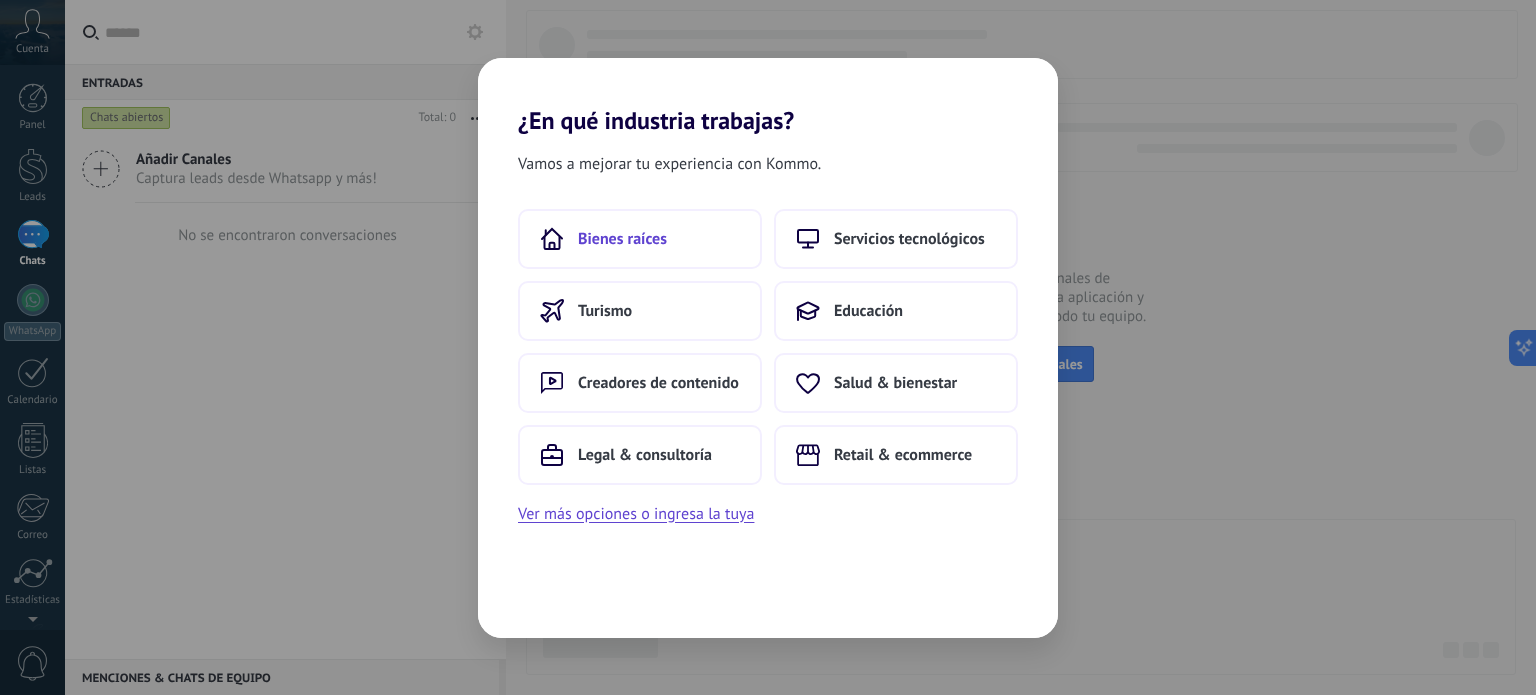 click on "Bienes raíces" at bounding box center [640, 239] 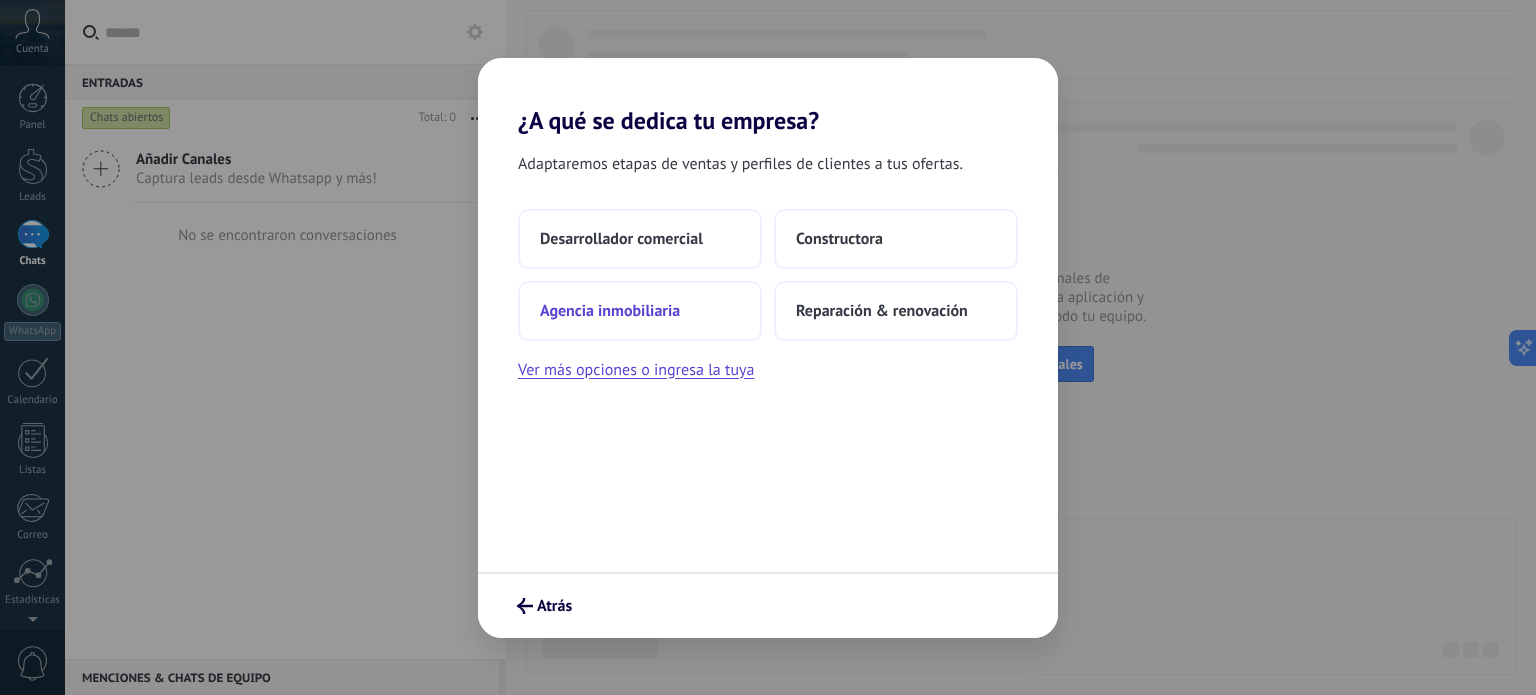 click on "Agencia inmobiliaria" at bounding box center [610, 311] 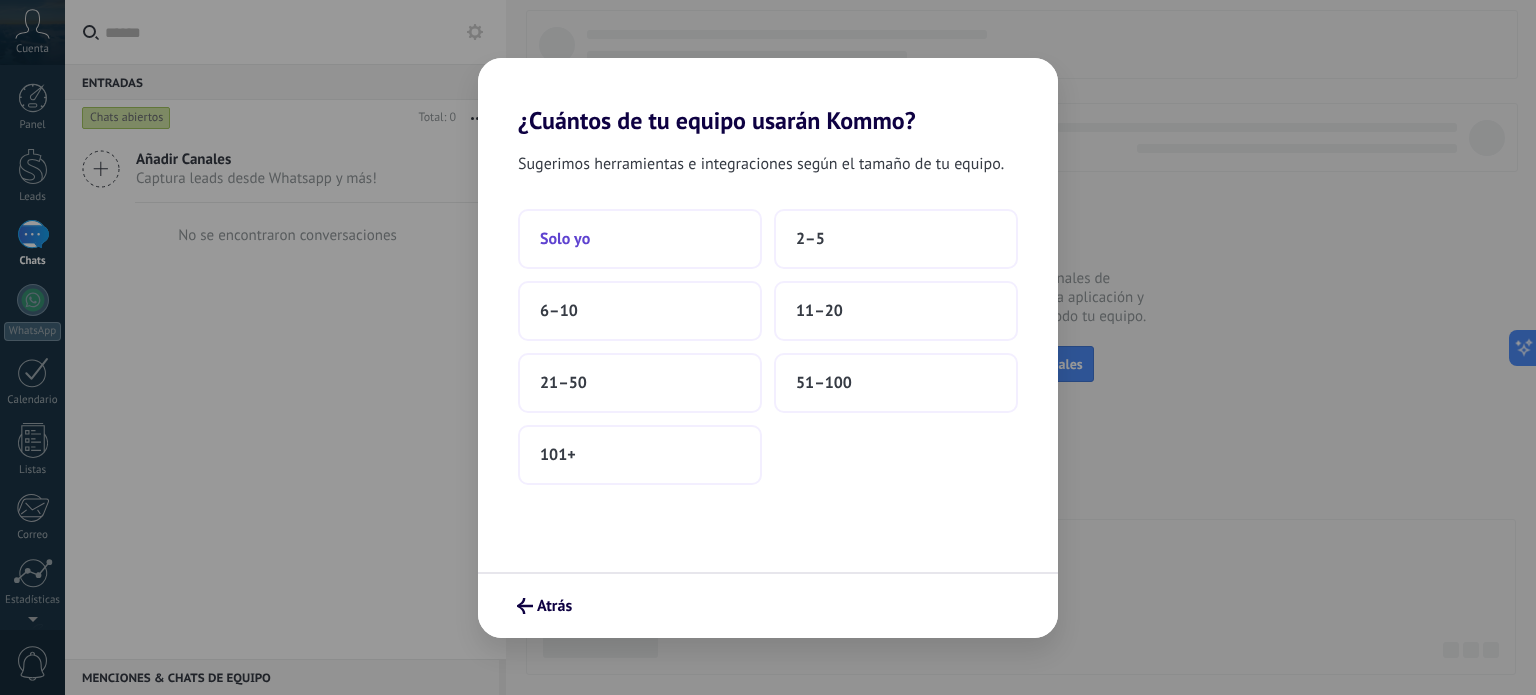 click on "Solo yo" at bounding box center (640, 239) 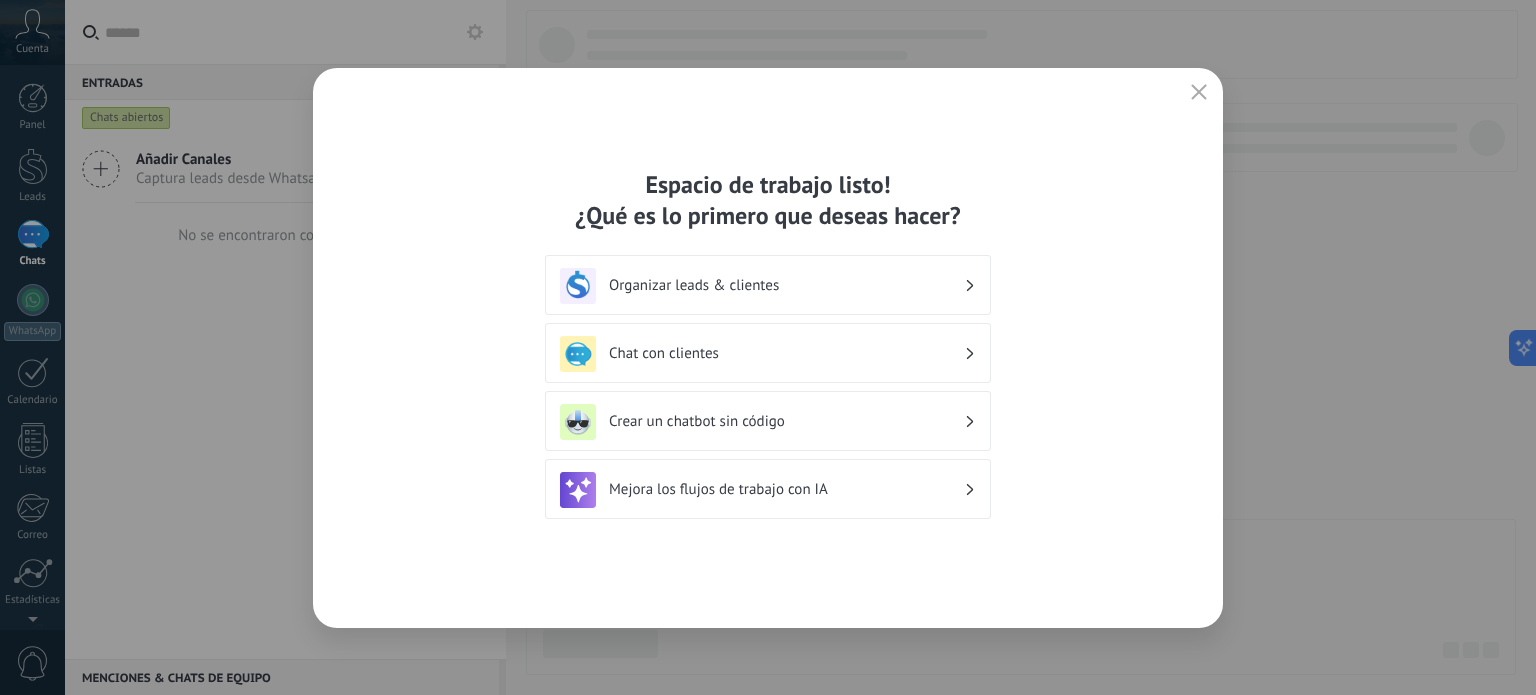 click on "Chat con clientes" at bounding box center (768, 354) 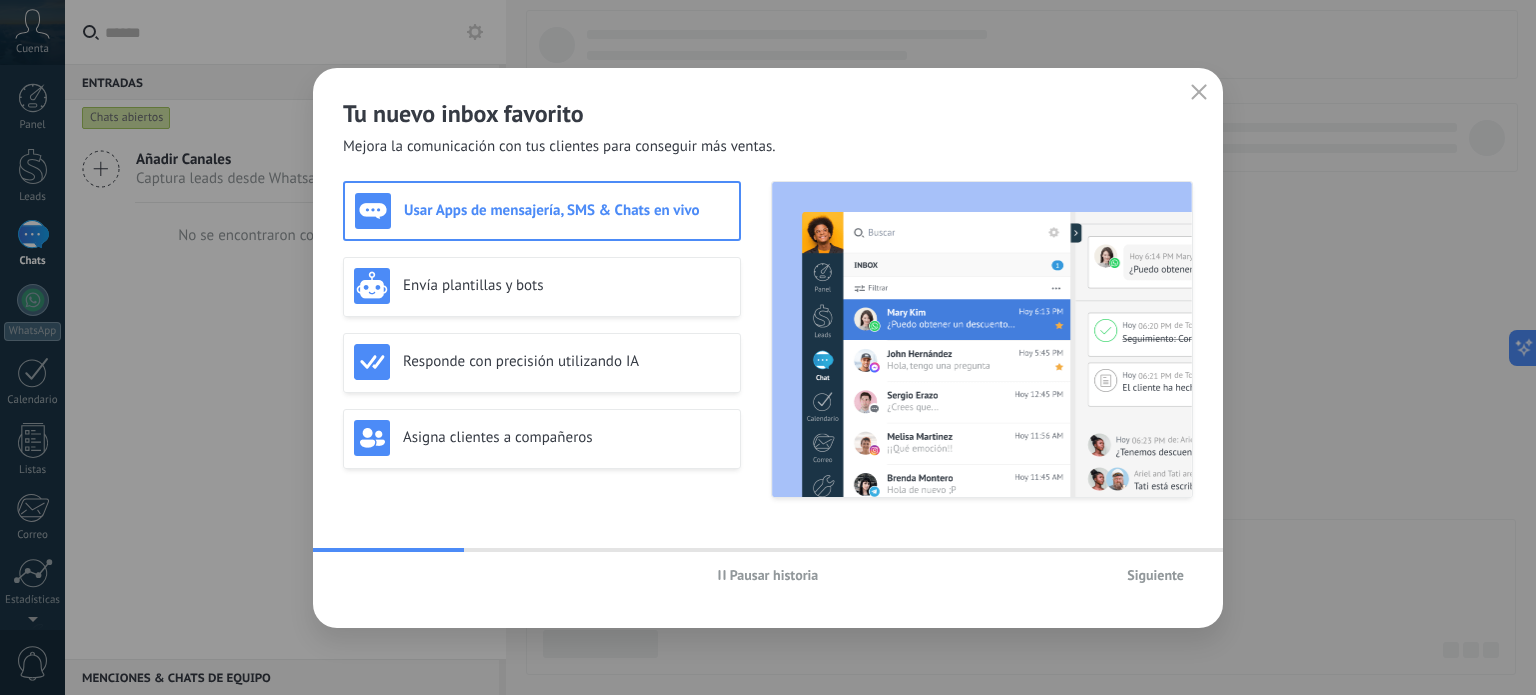click on "Usar Apps de mensajería, SMS & Chats en vivo" at bounding box center [542, 211] 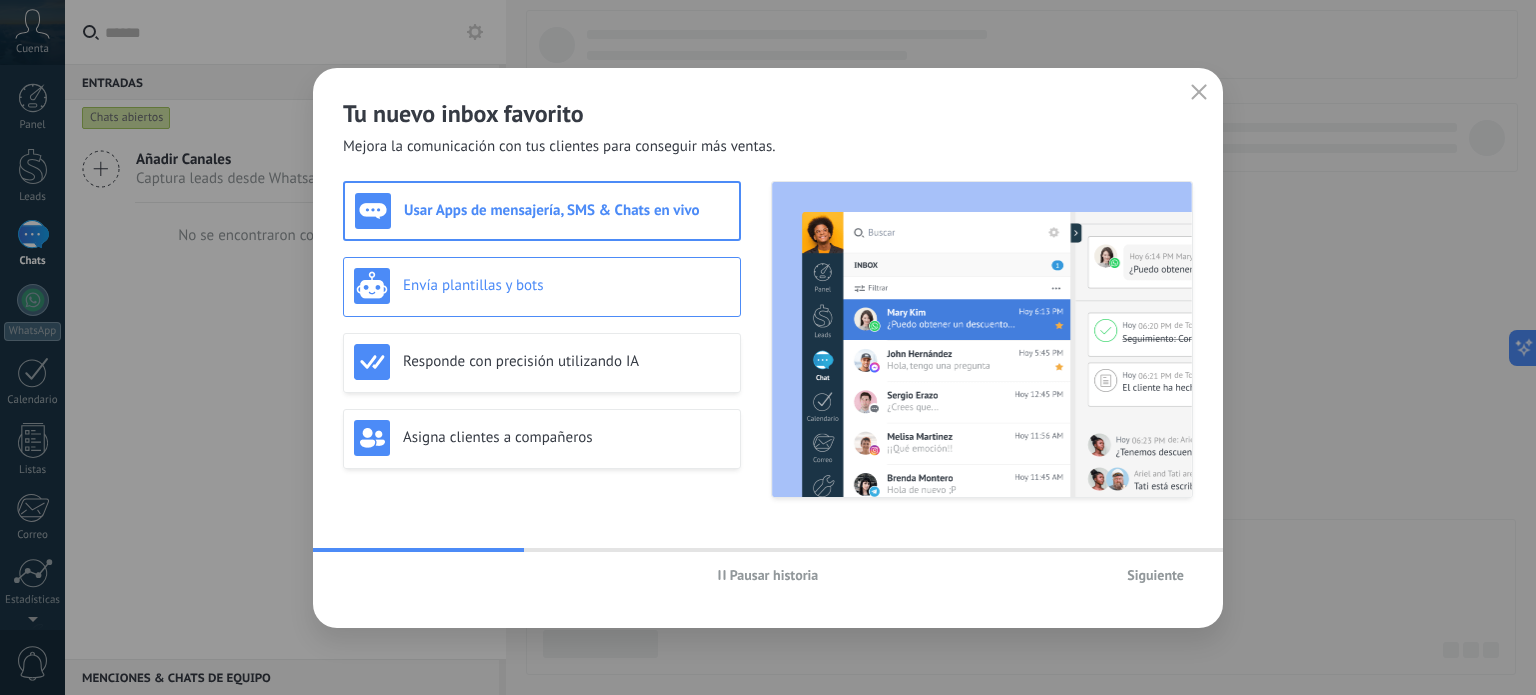 click on "Envía plantillas y bots" at bounding box center (566, 285) 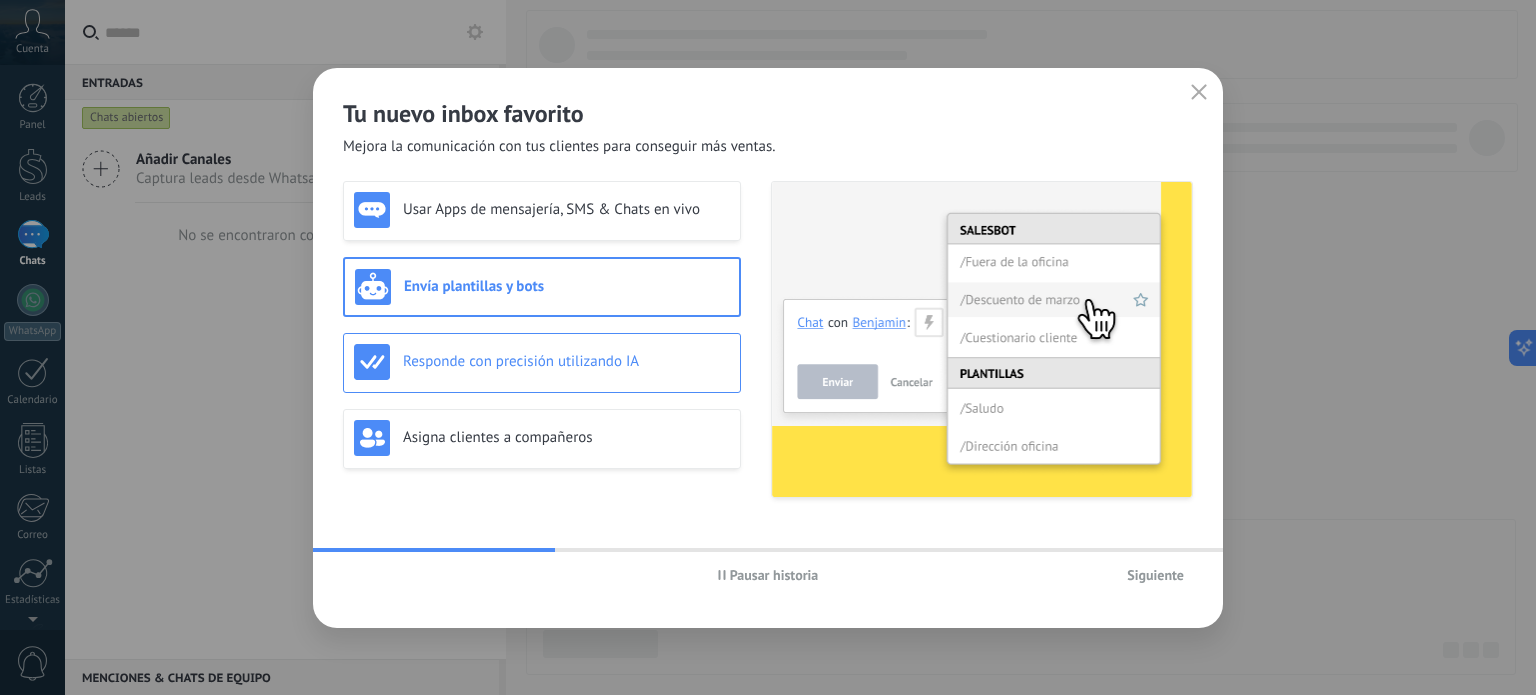 click on "Responde con precisión utilizando IA" at bounding box center (542, 362) 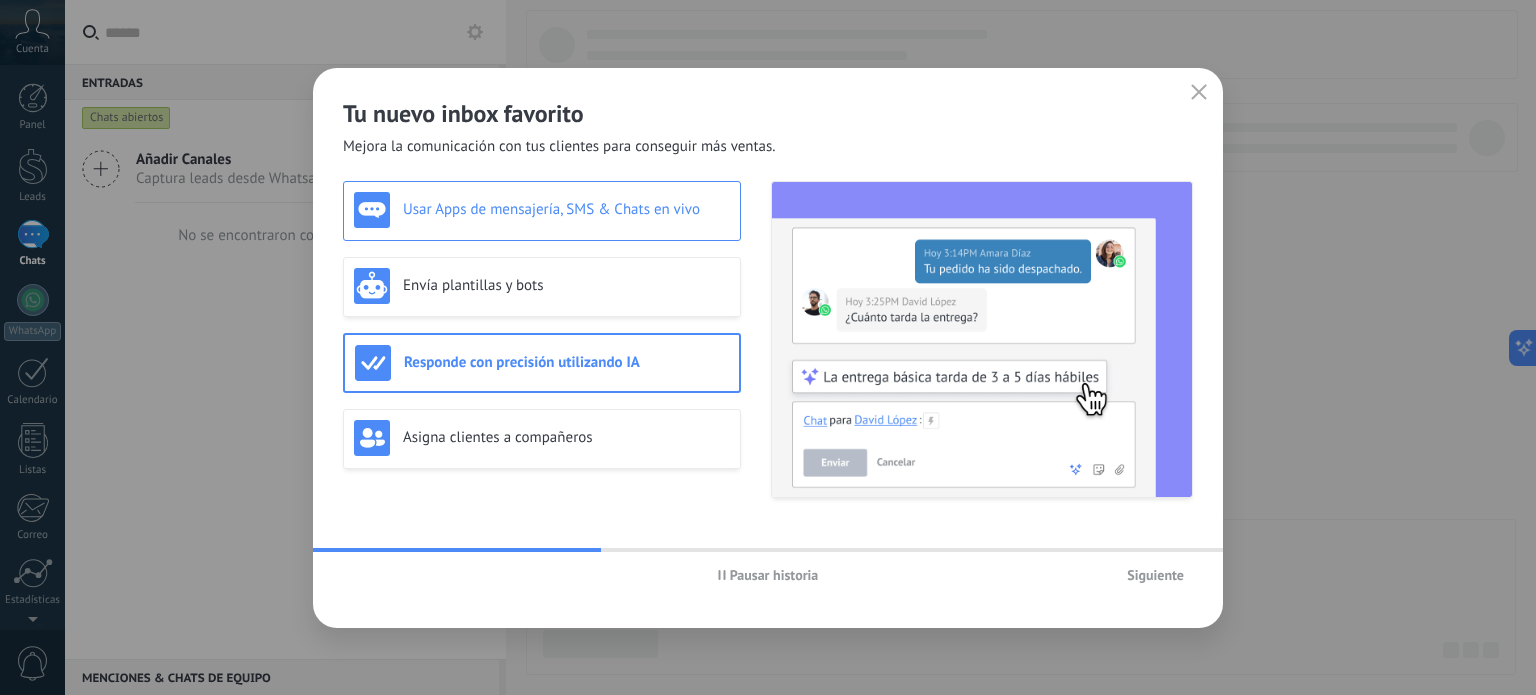 click on "Usar Apps de mensajería, SMS & Chats en vivo" at bounding box center [542, 210] 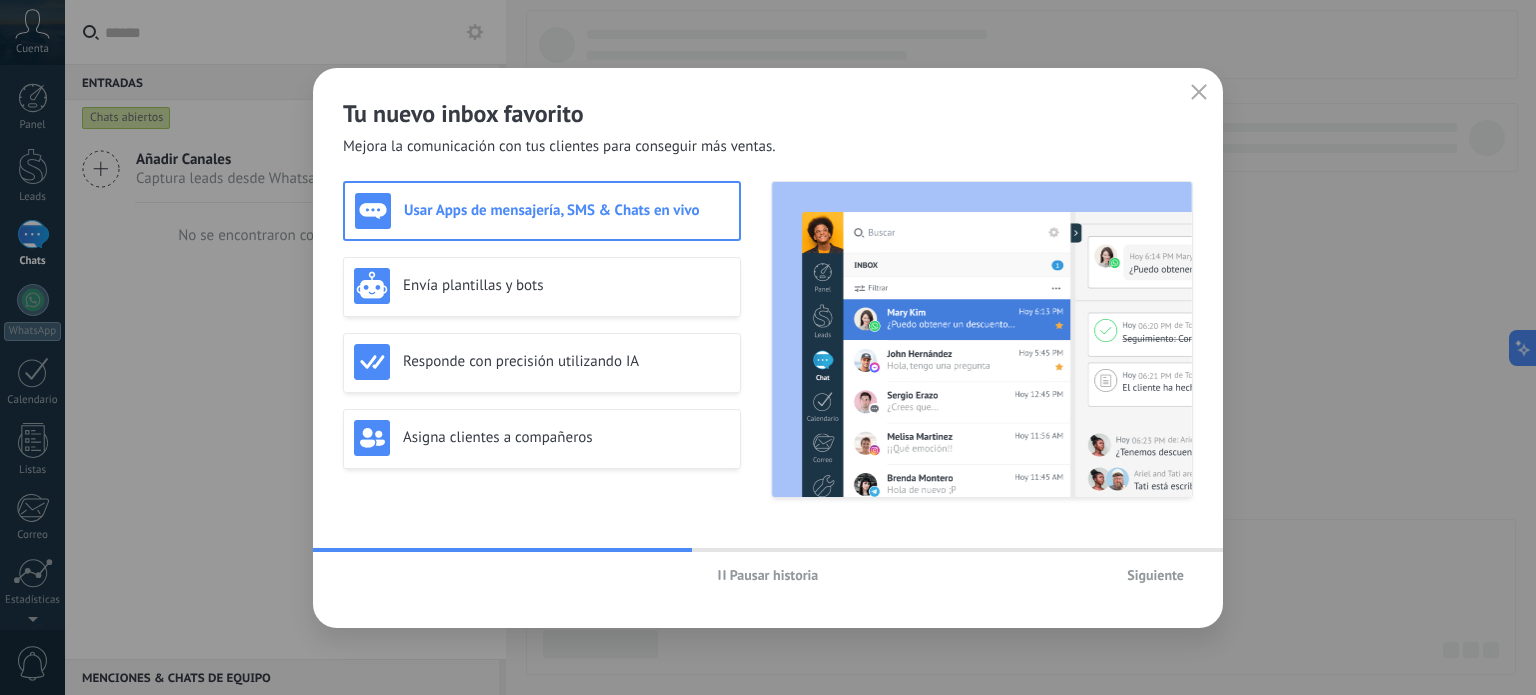 click on "Siguiente" at bounding box center [1155, 575] 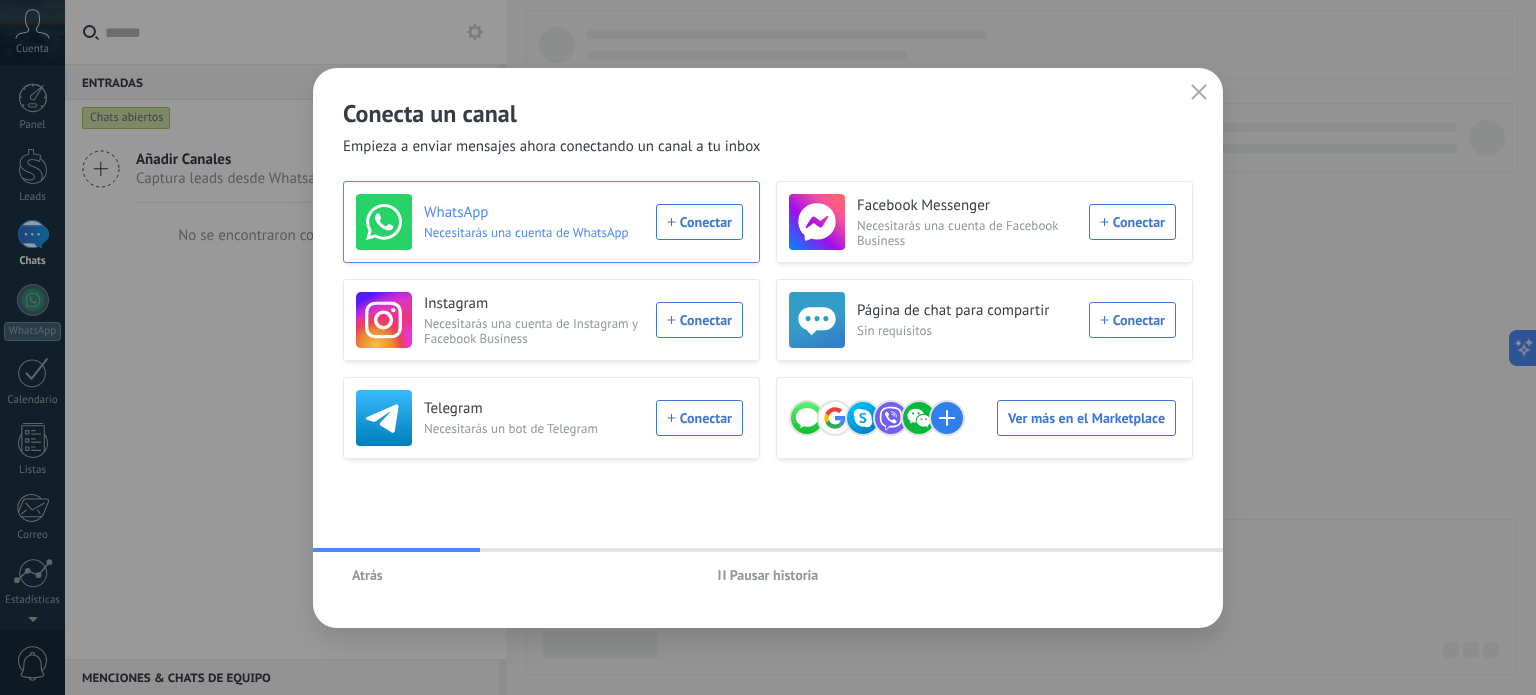 click on "WhatsApp Necesitarás una cuenta de WhatsApp Conectar" at bounding box center (549, 222) 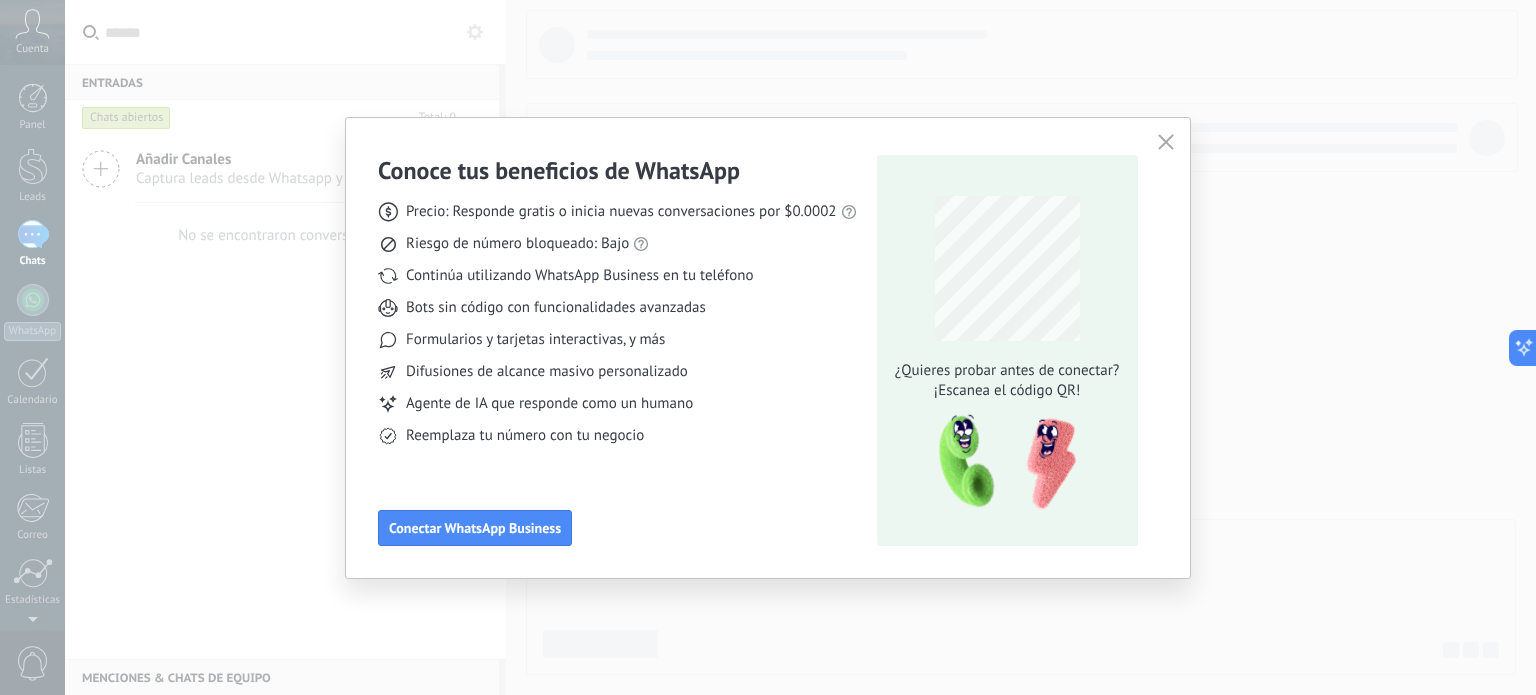 click 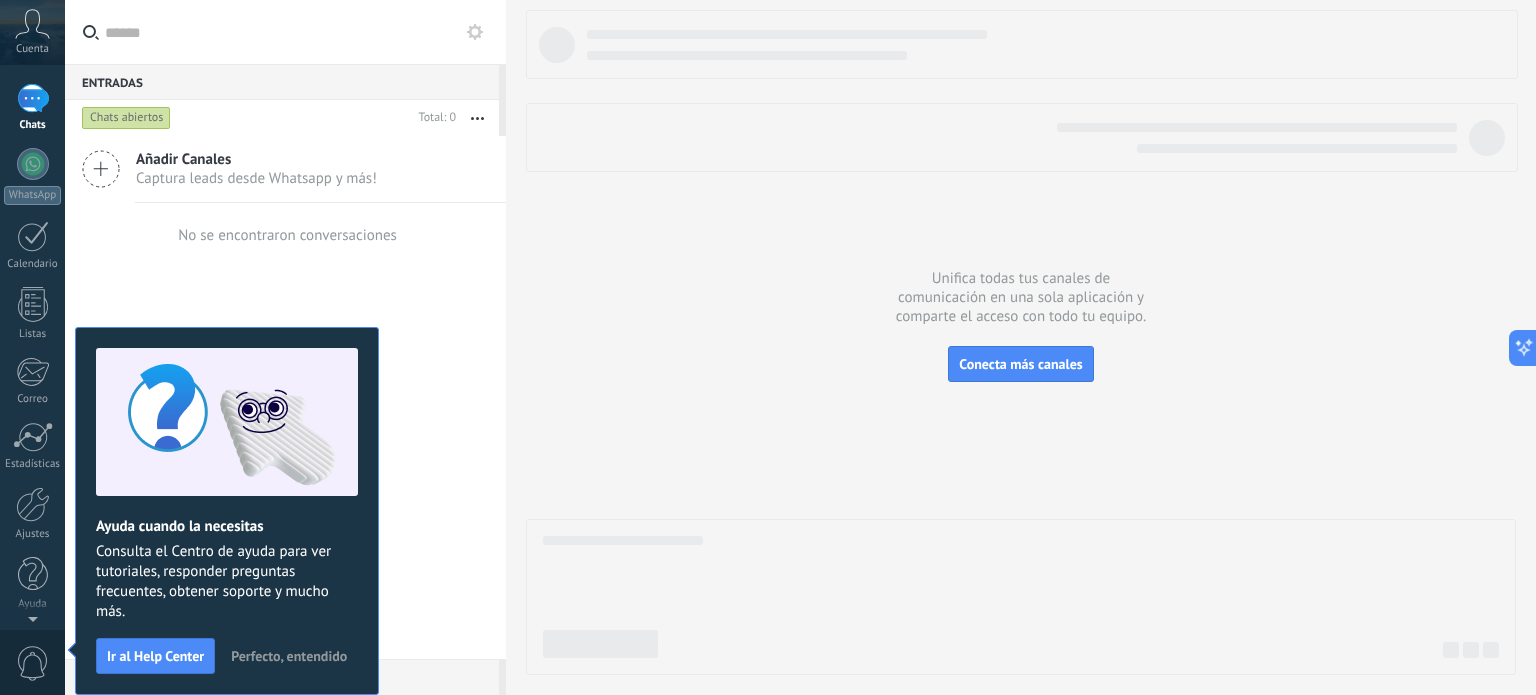 scroll, scrollTop: 0, scrollLeft: 0, axis: both 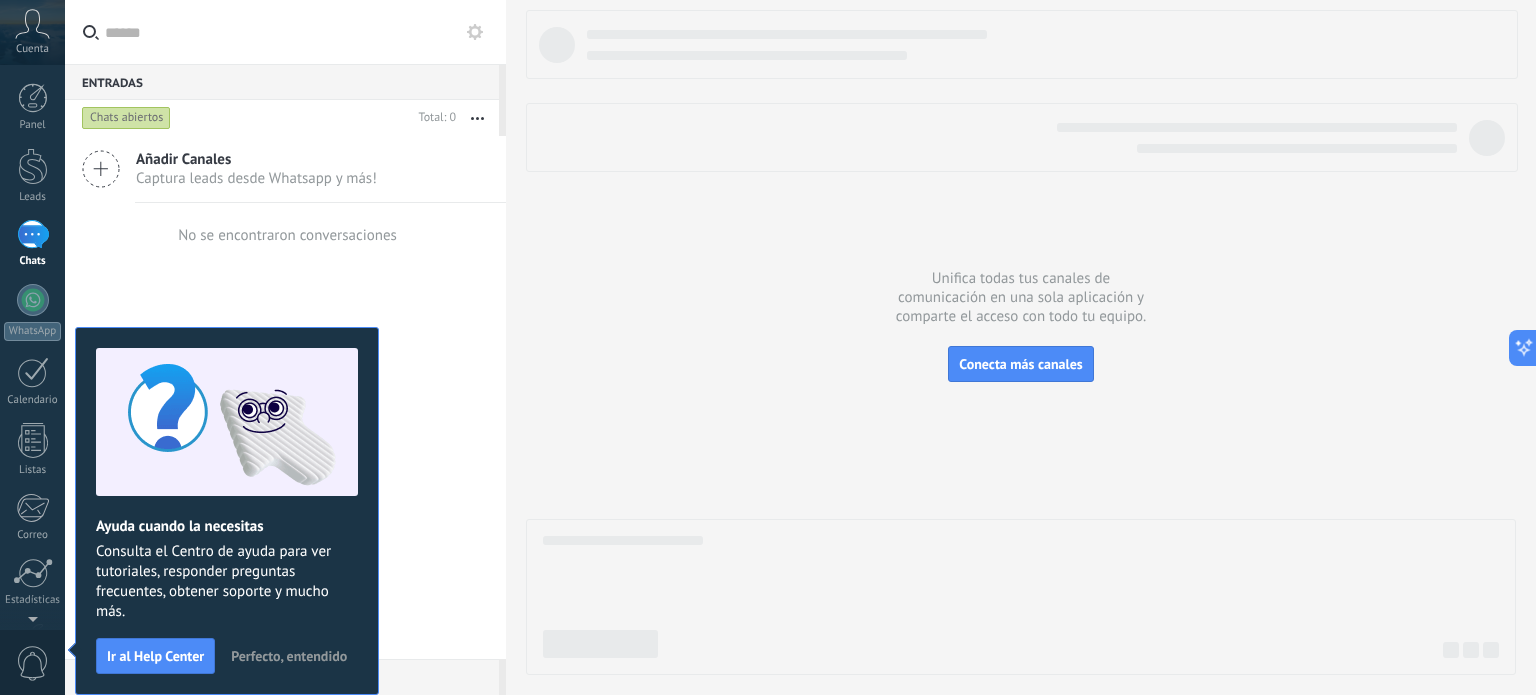 click on "Perfecto, entendido" at bounding box center [289, 656] 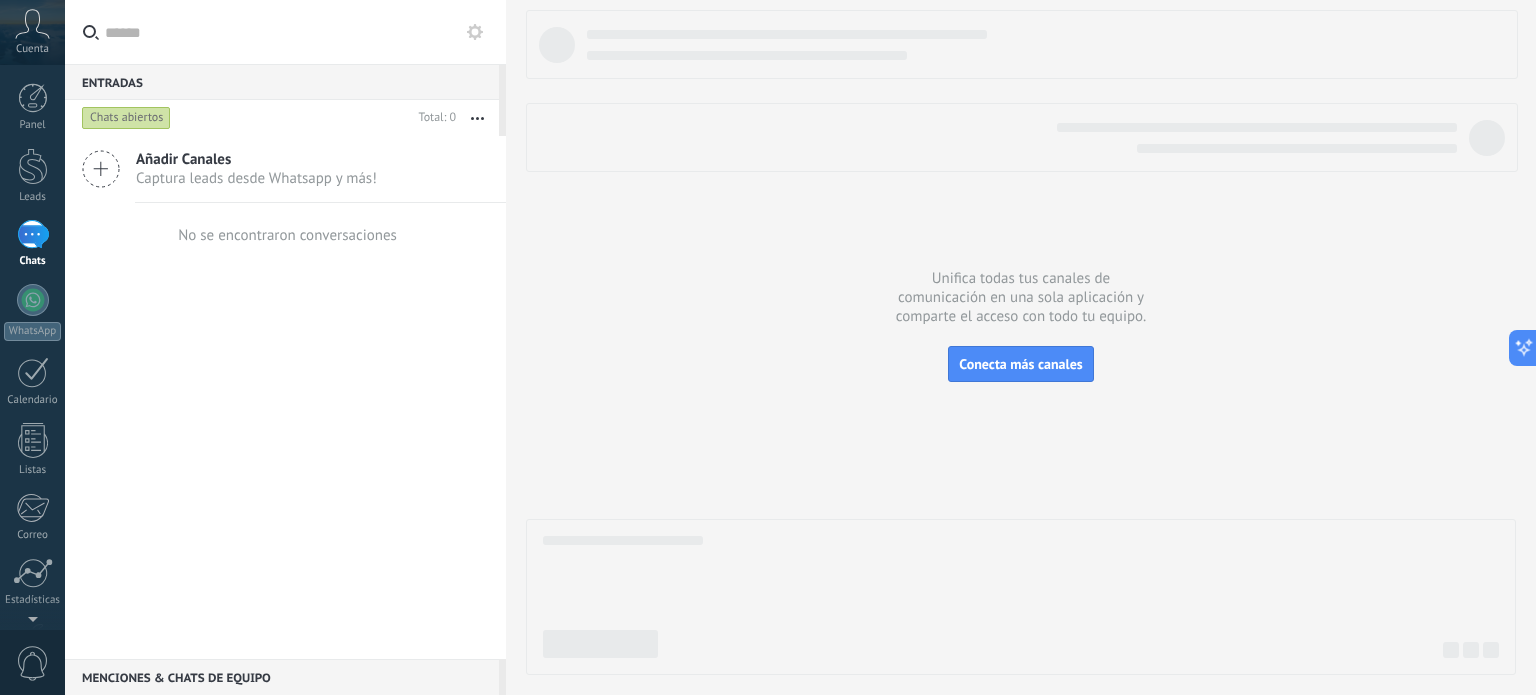 click on "Cuenta" at bounding box center [32, 32] 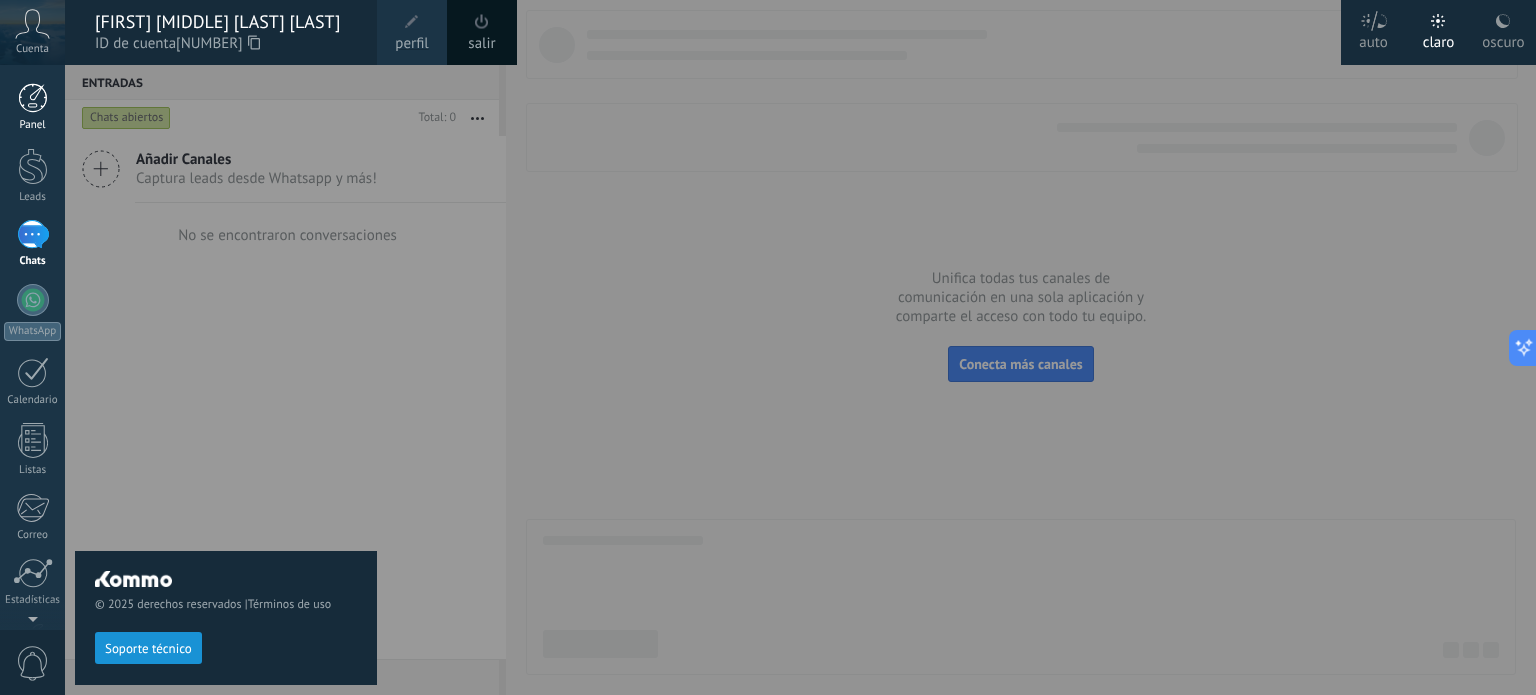 click at bounding box center [33, 98] 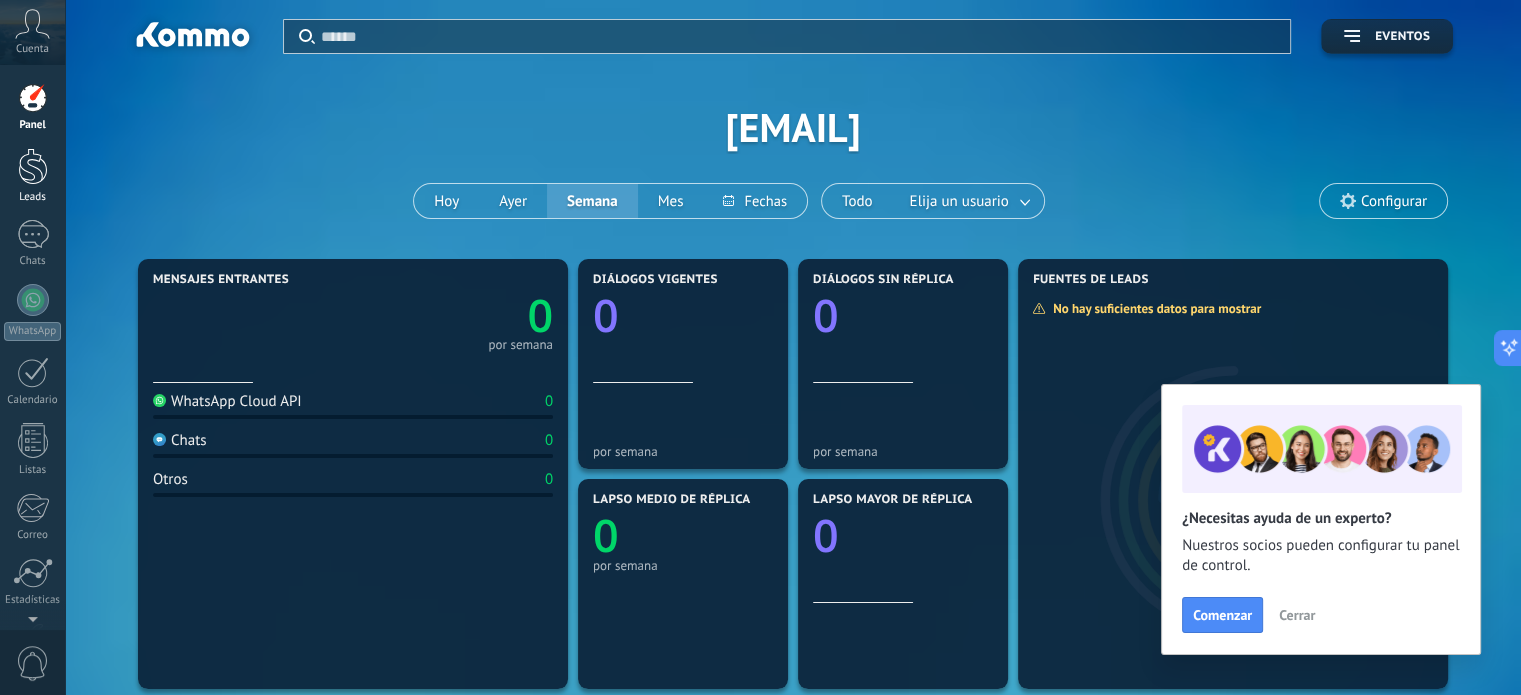 click at bounding box center [33, 166] 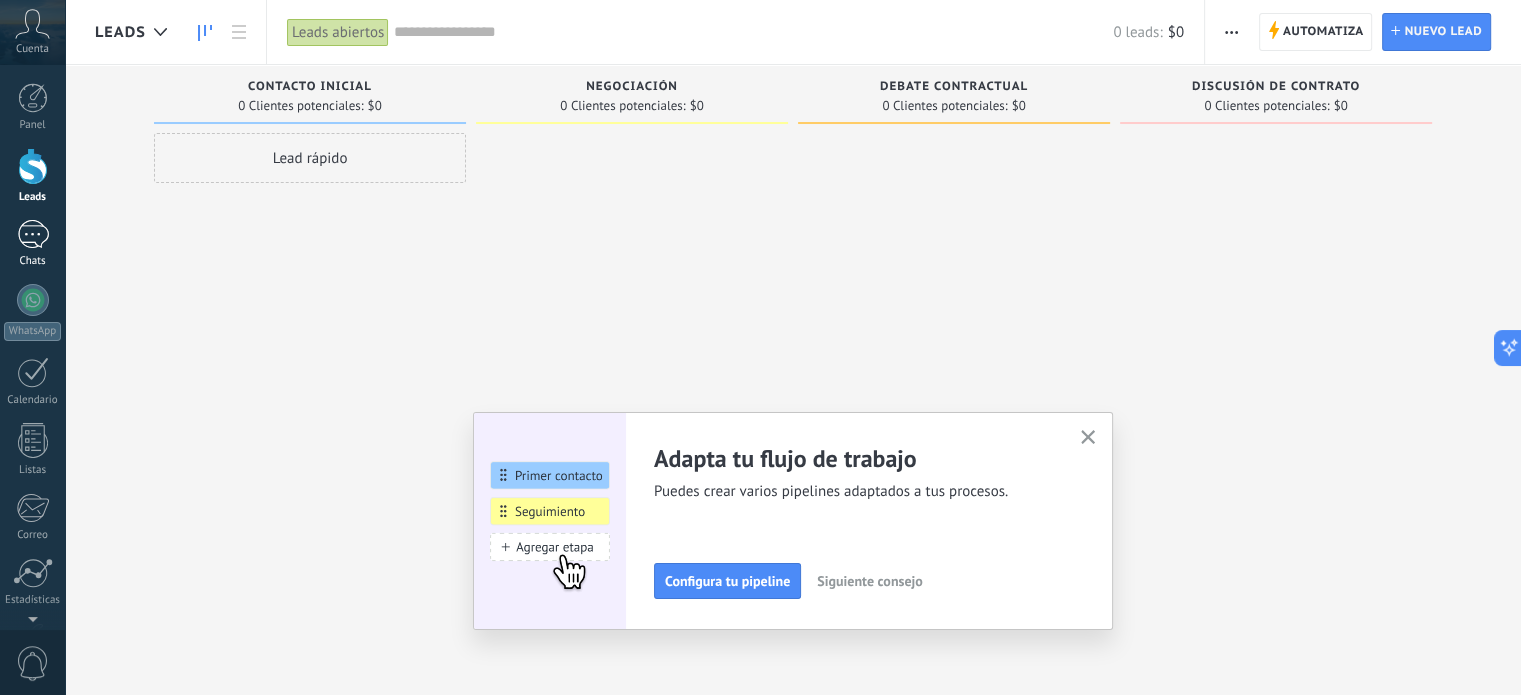 click on "Chats" at bounding box center [32, 244] 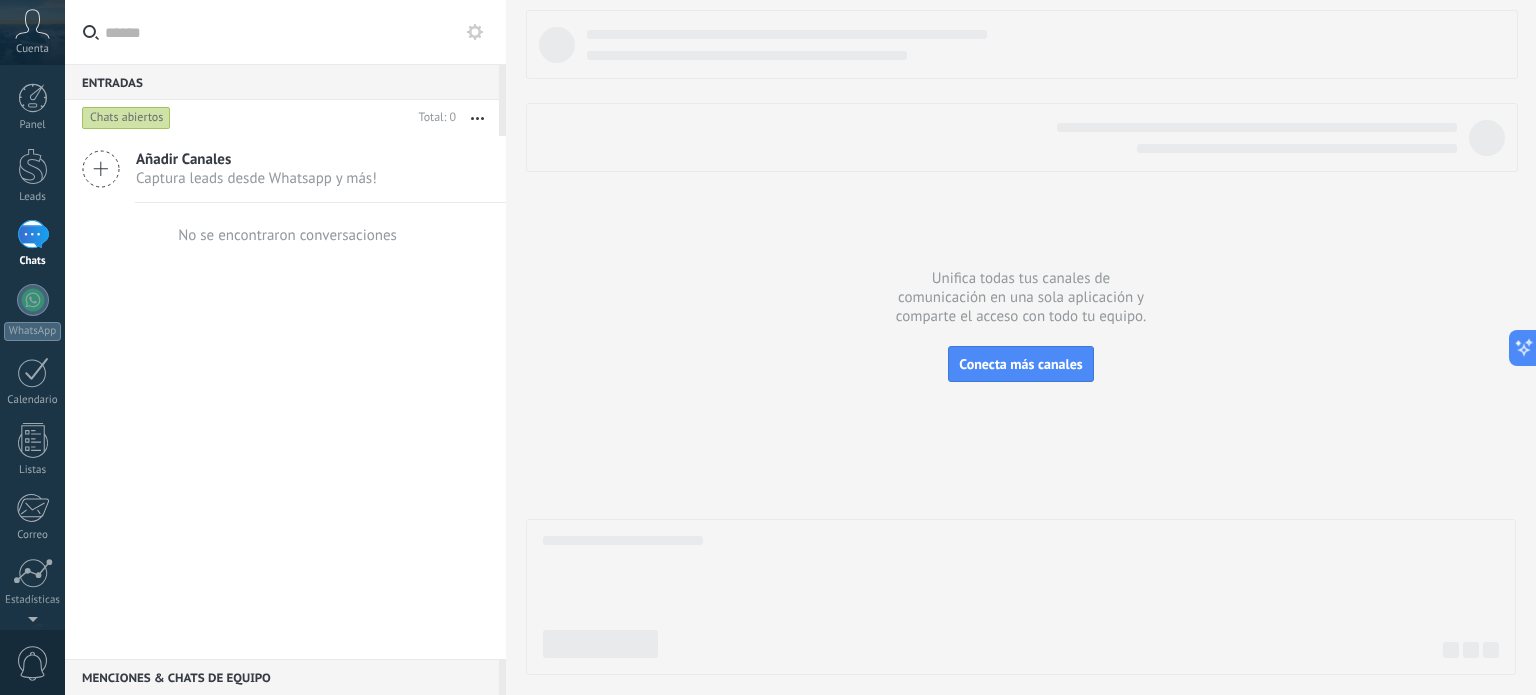 click on "Captura leads desde Whatsapp y más!" at bounding box center (256, 178) 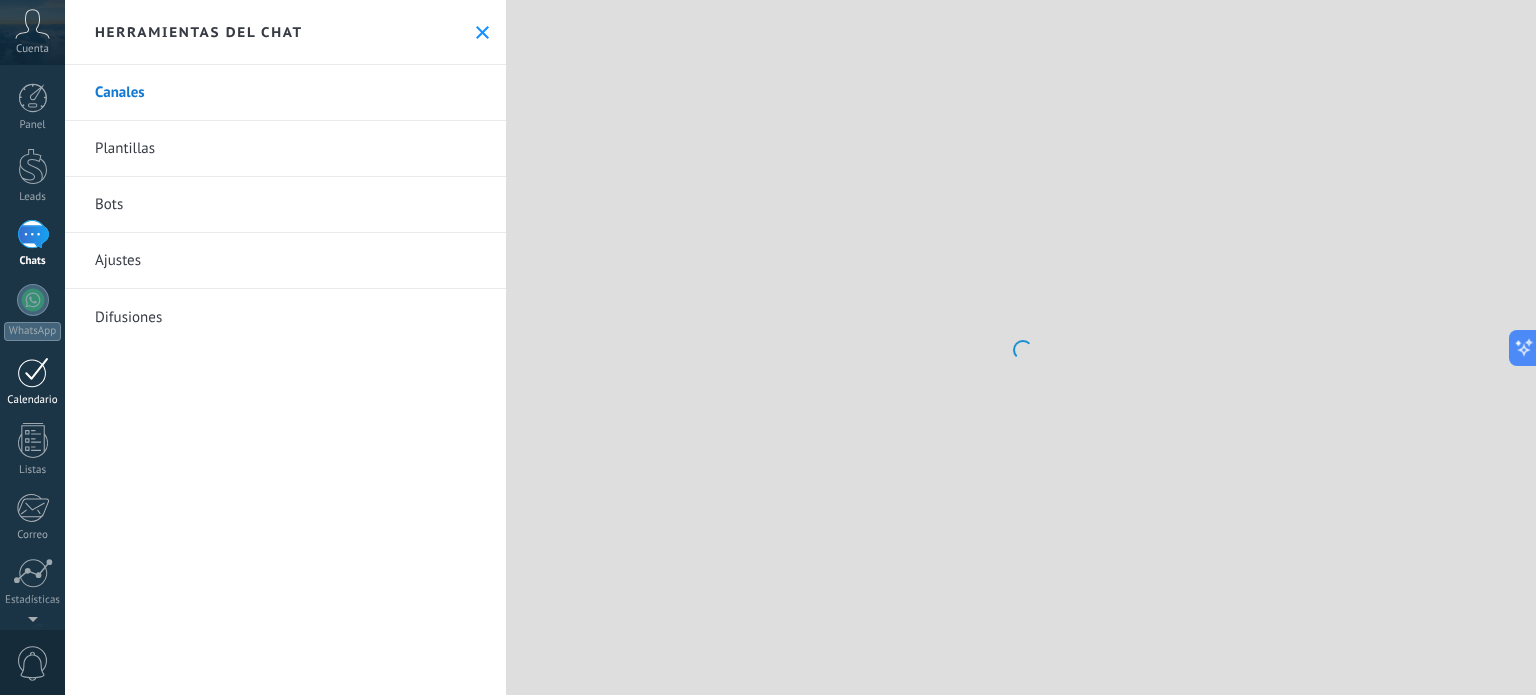 click at bounding box center [33, 372] 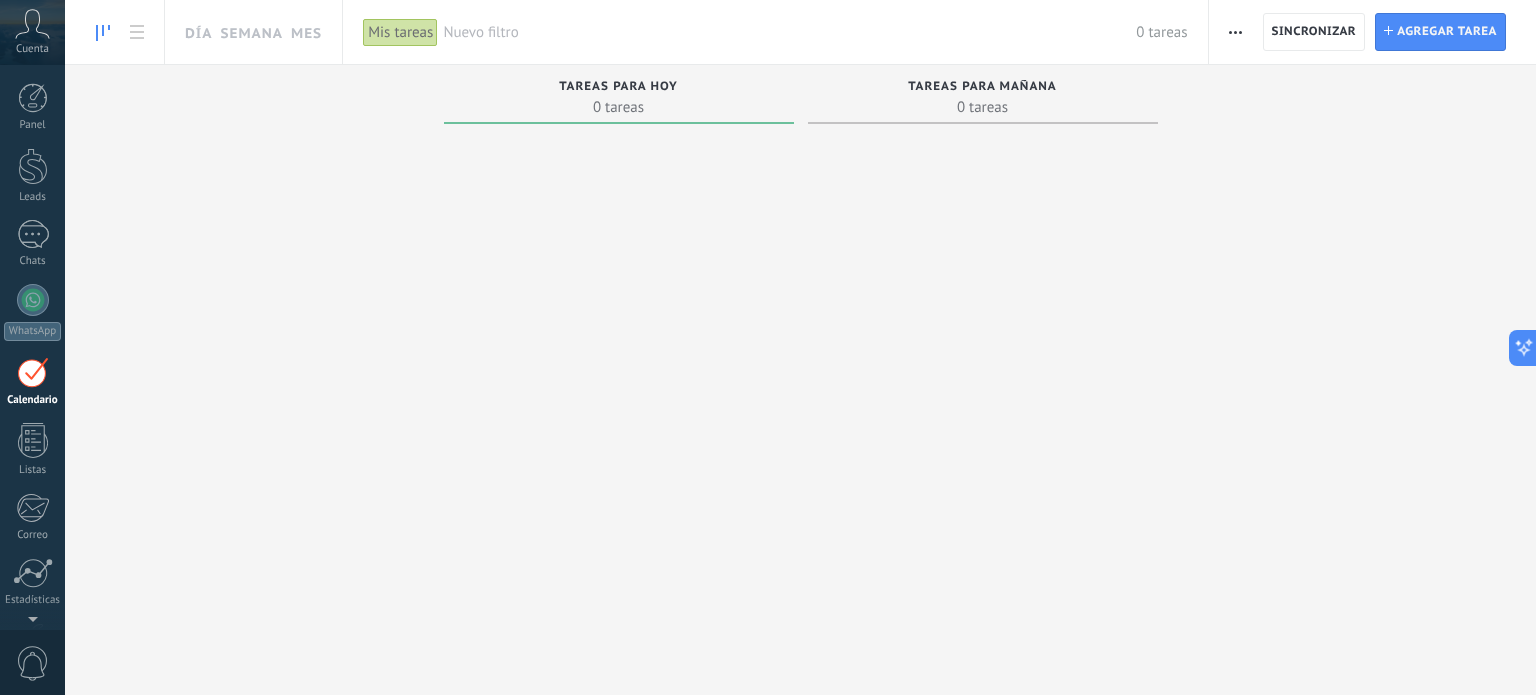 scroll, scrollTop: 56, scrollLeft: 0, axis: vertical 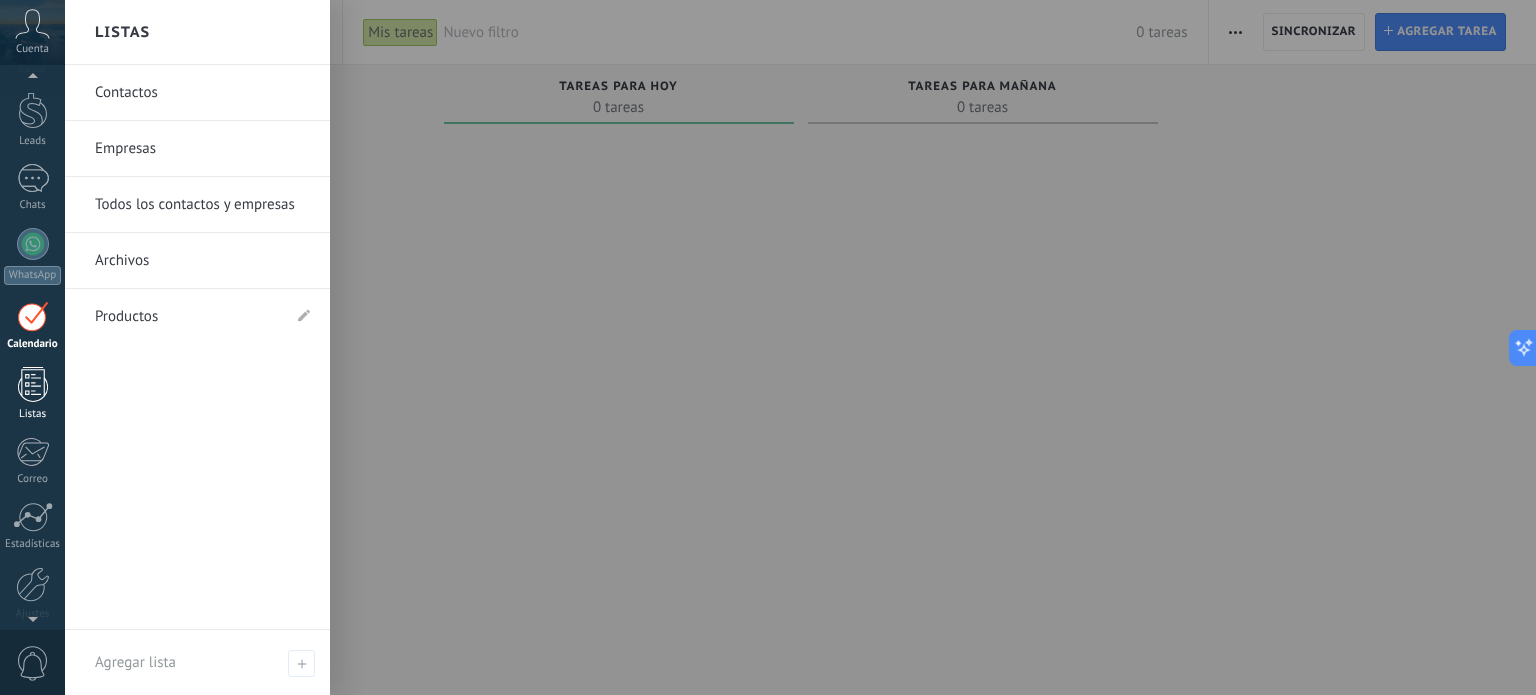 click on "Listas" at bounding box center [33, 414] 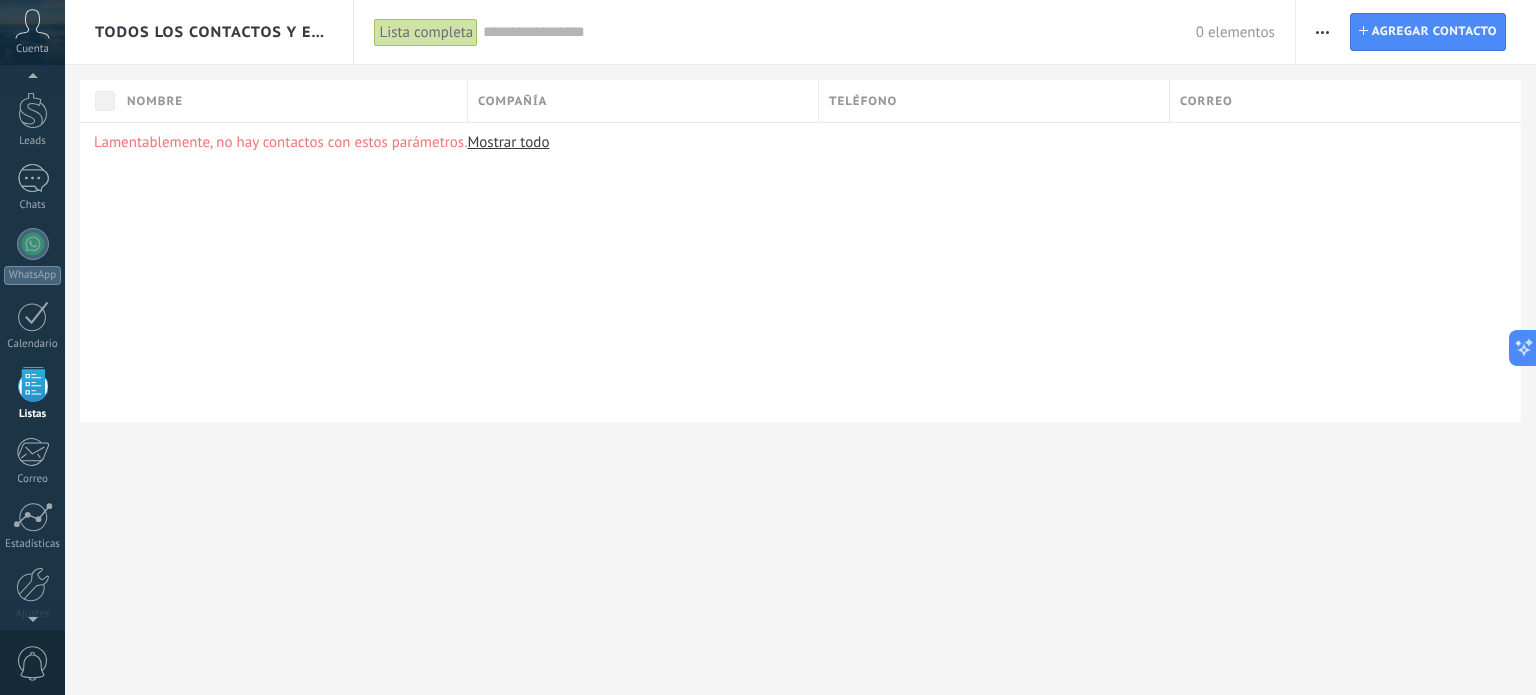 scroll, scrollTop: 123, scrollLeft: 0, axis: vertical 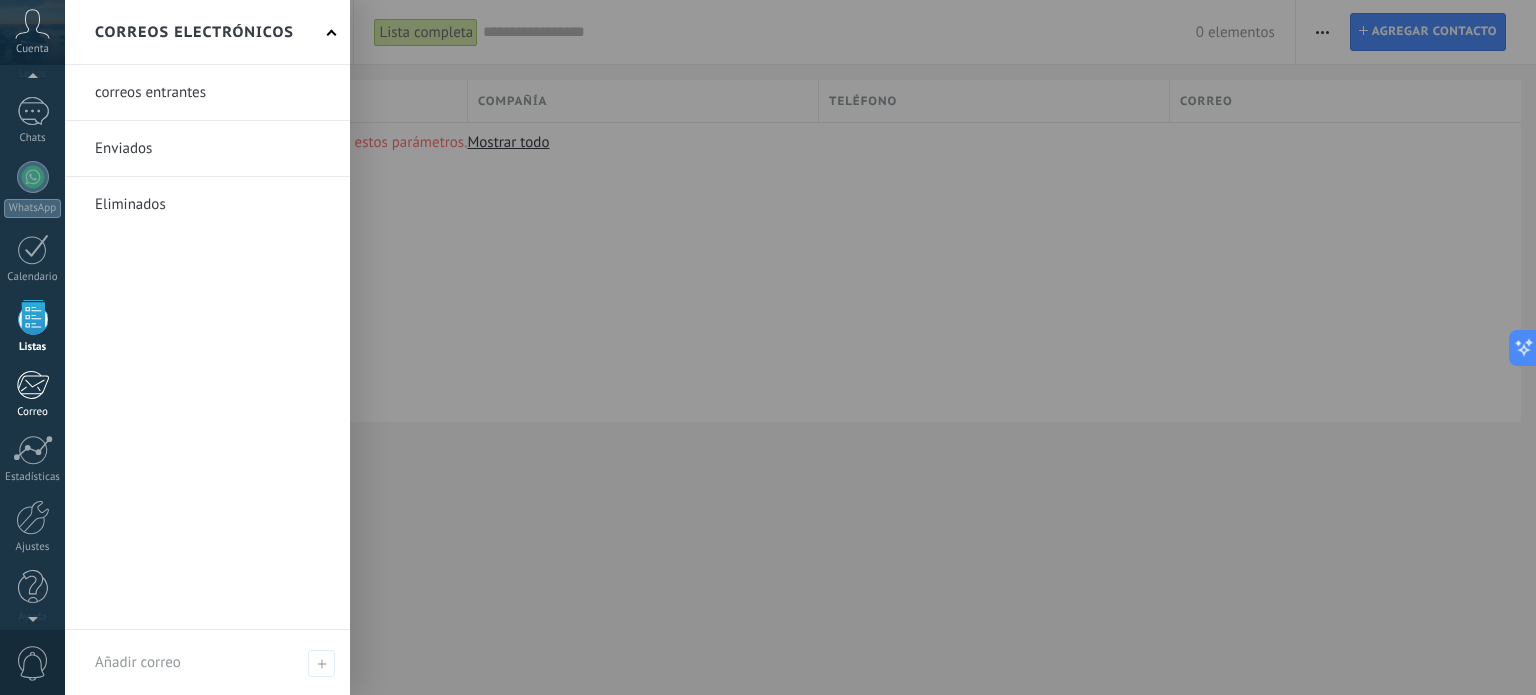 click on "Correo" at bounding box center [33, 412] 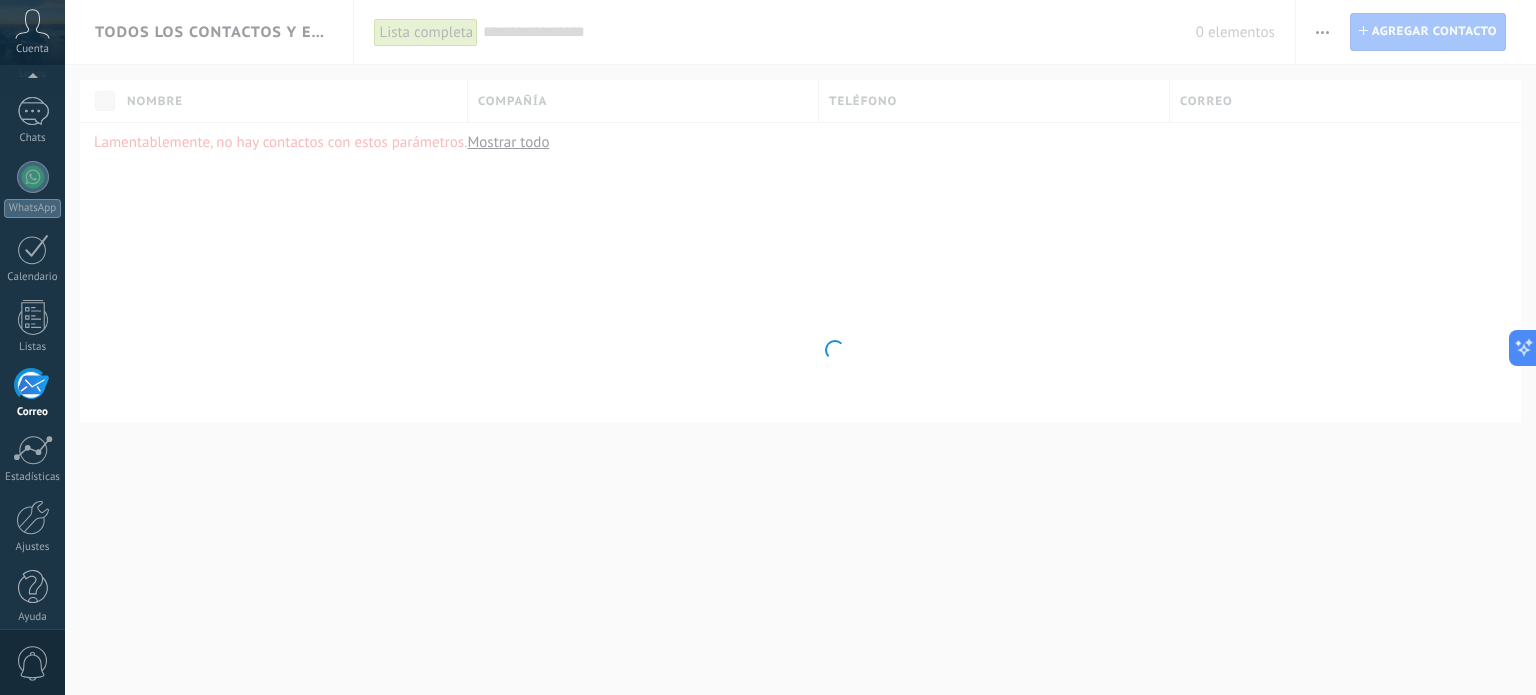 scroll, scrollTop: 136, scrollLeft: 0, axis: vertical 